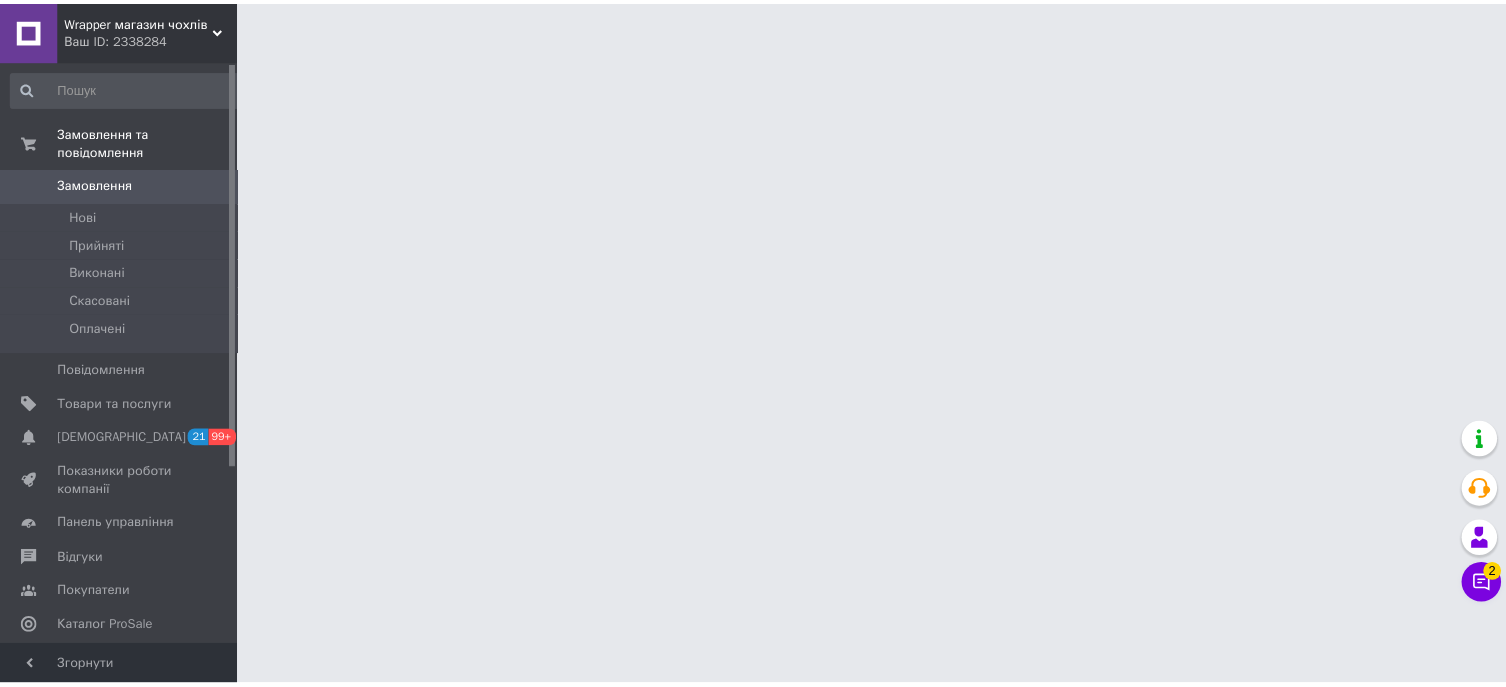 scroll, scrollTop: 0, scrollLeft: 0, axis: both 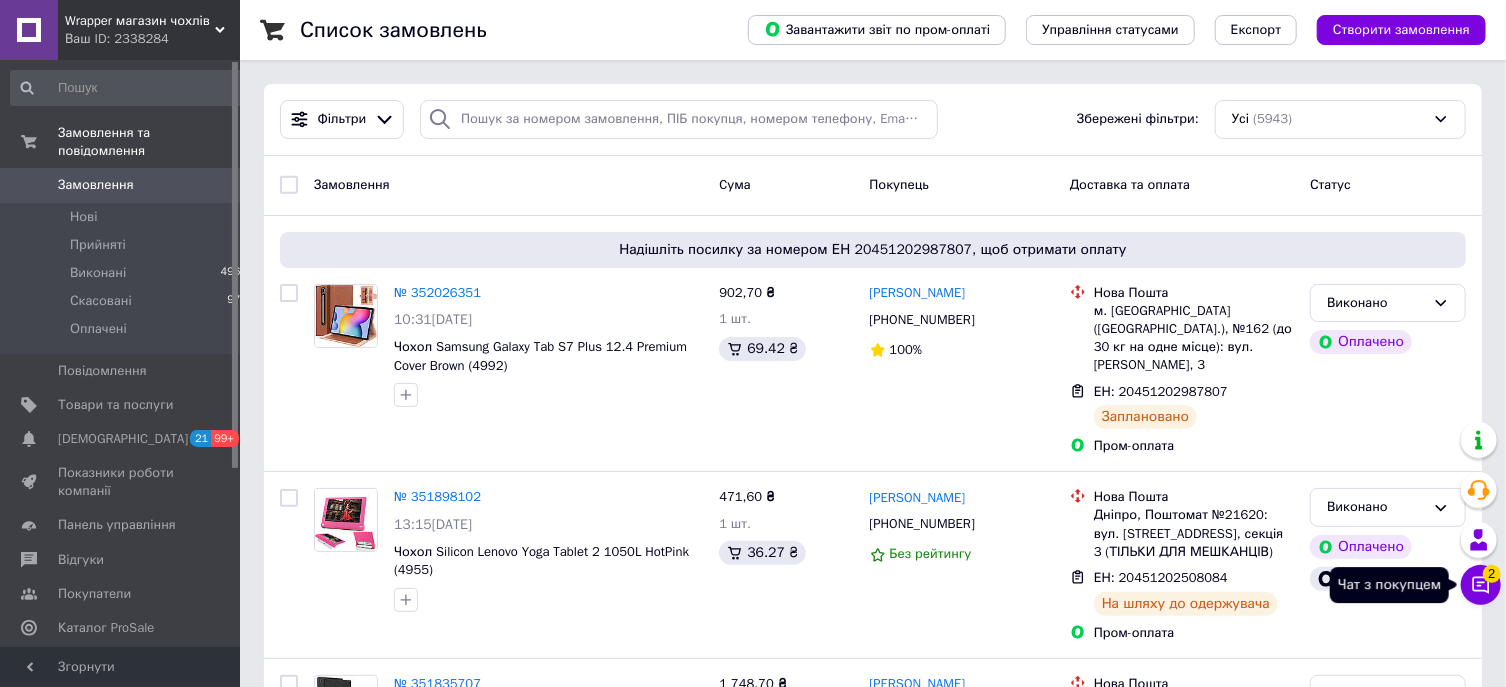 click 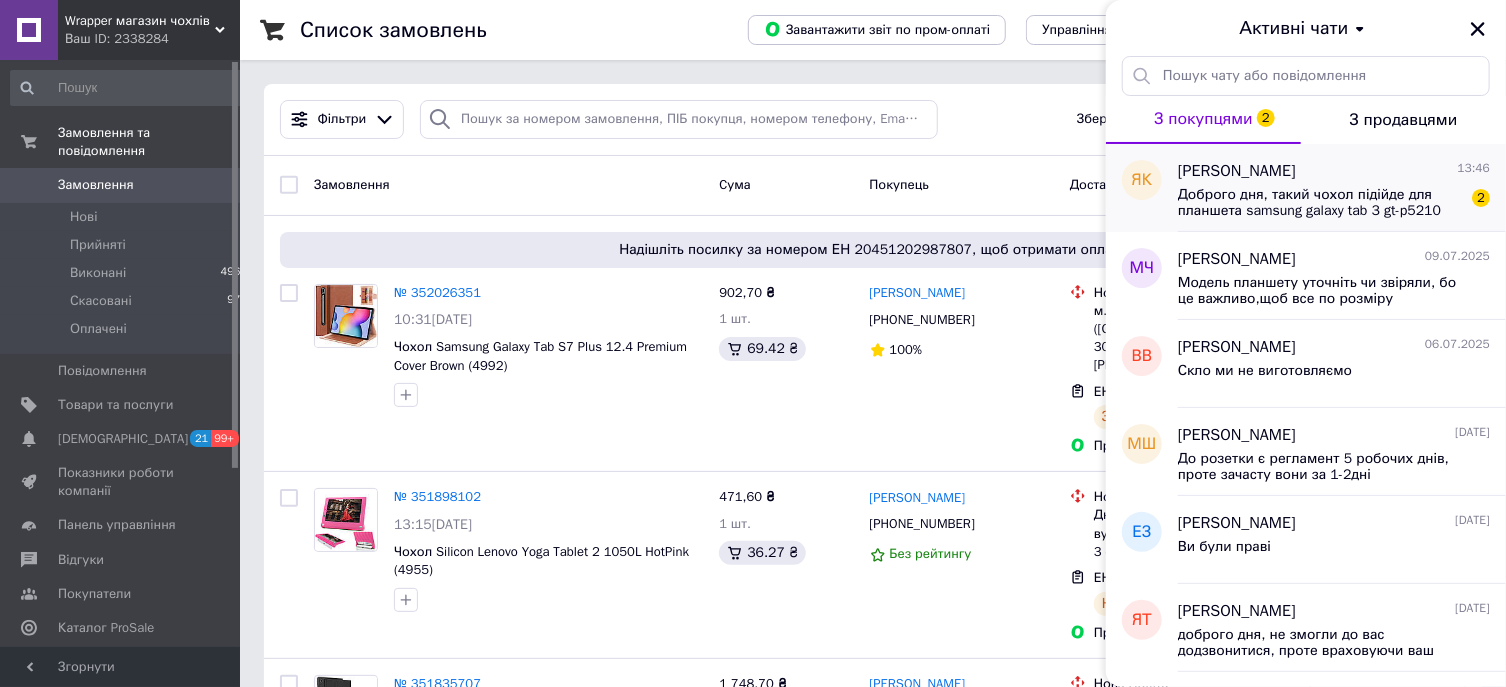 click on "Доброго дня, такий чохол підійде для планшета samsung galaxy tab 3 gt-p5210 10,1" 16gb" at bounding box center [1320, 203] 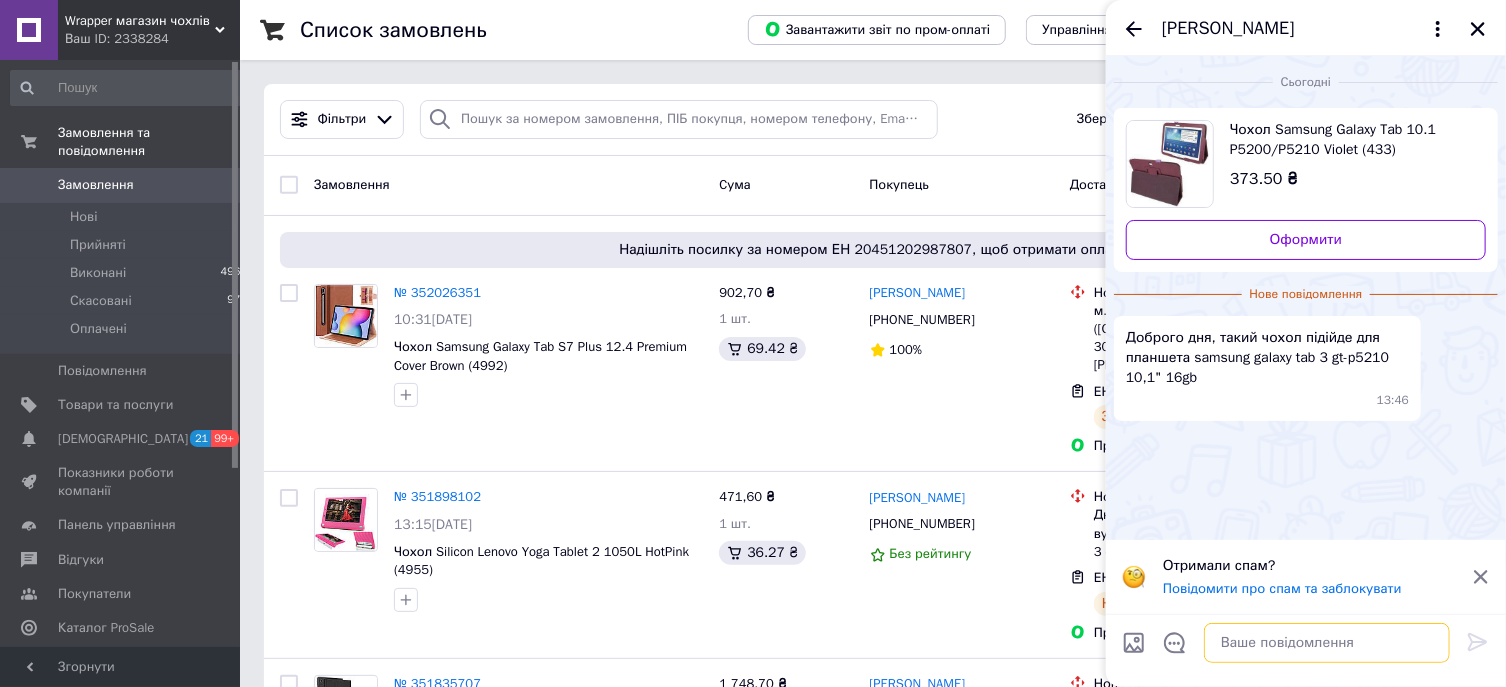 click at bounding box center (1327, 643) 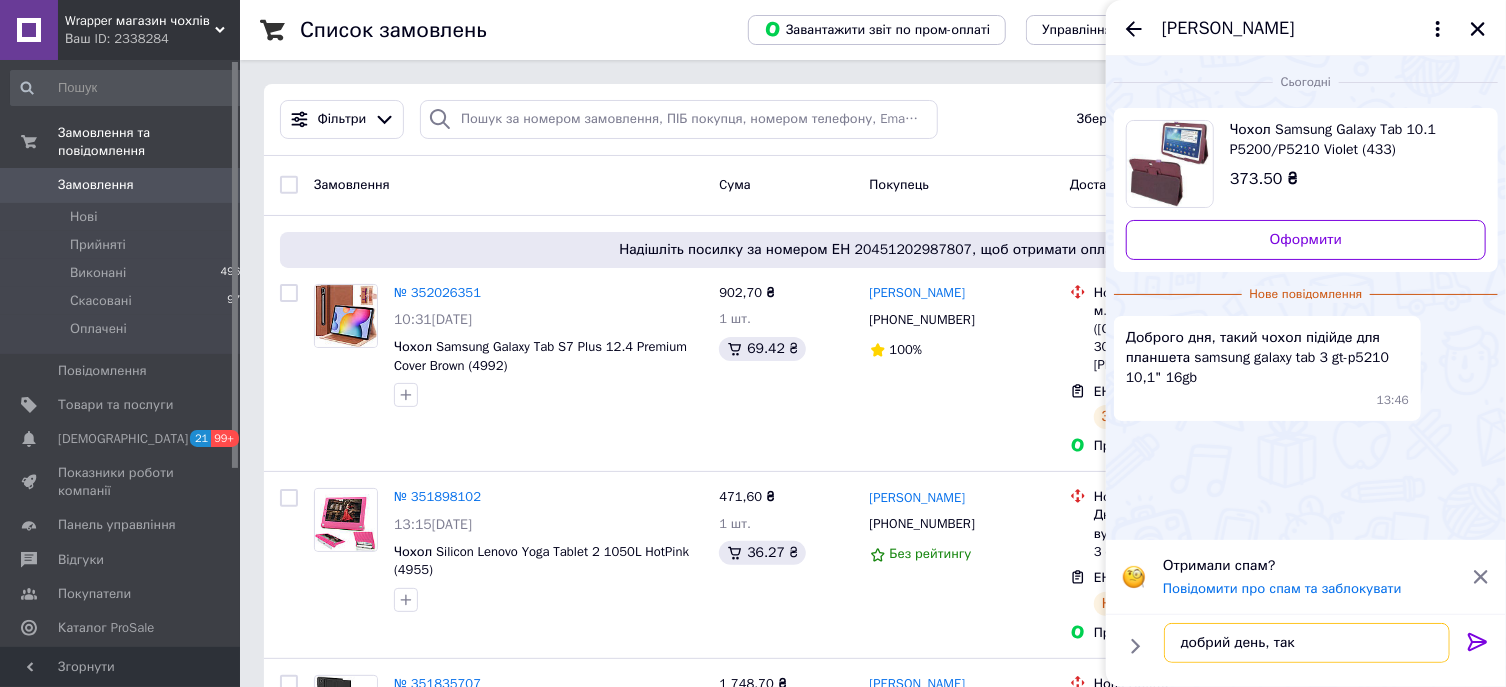 type on "добрий день, так" 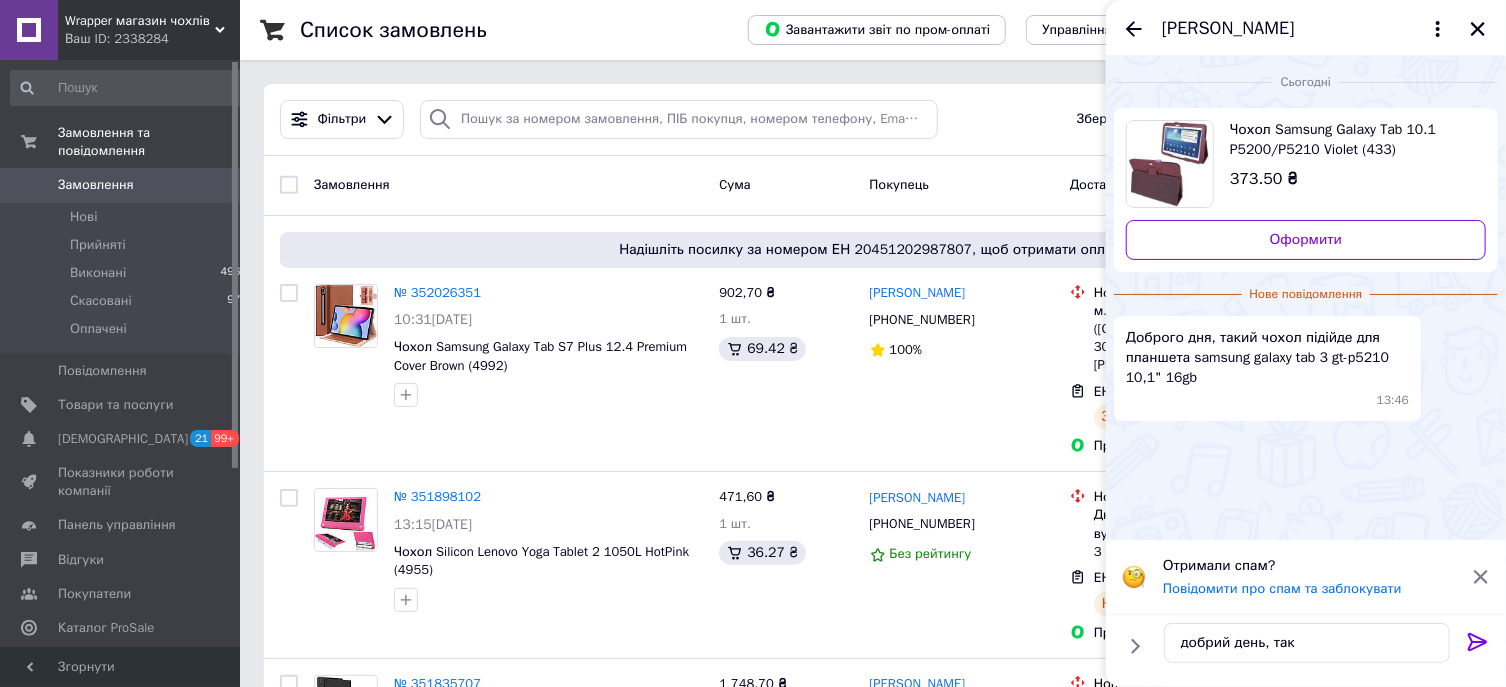 click 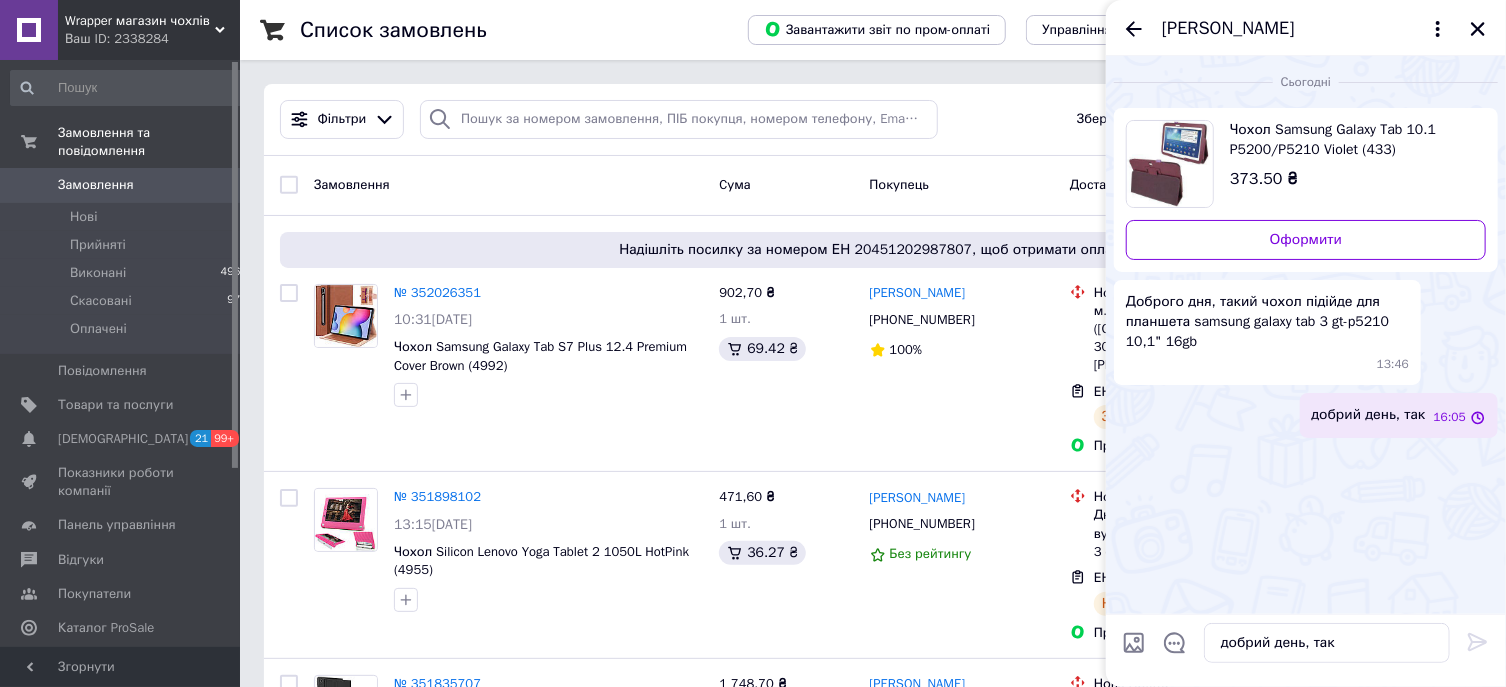 type 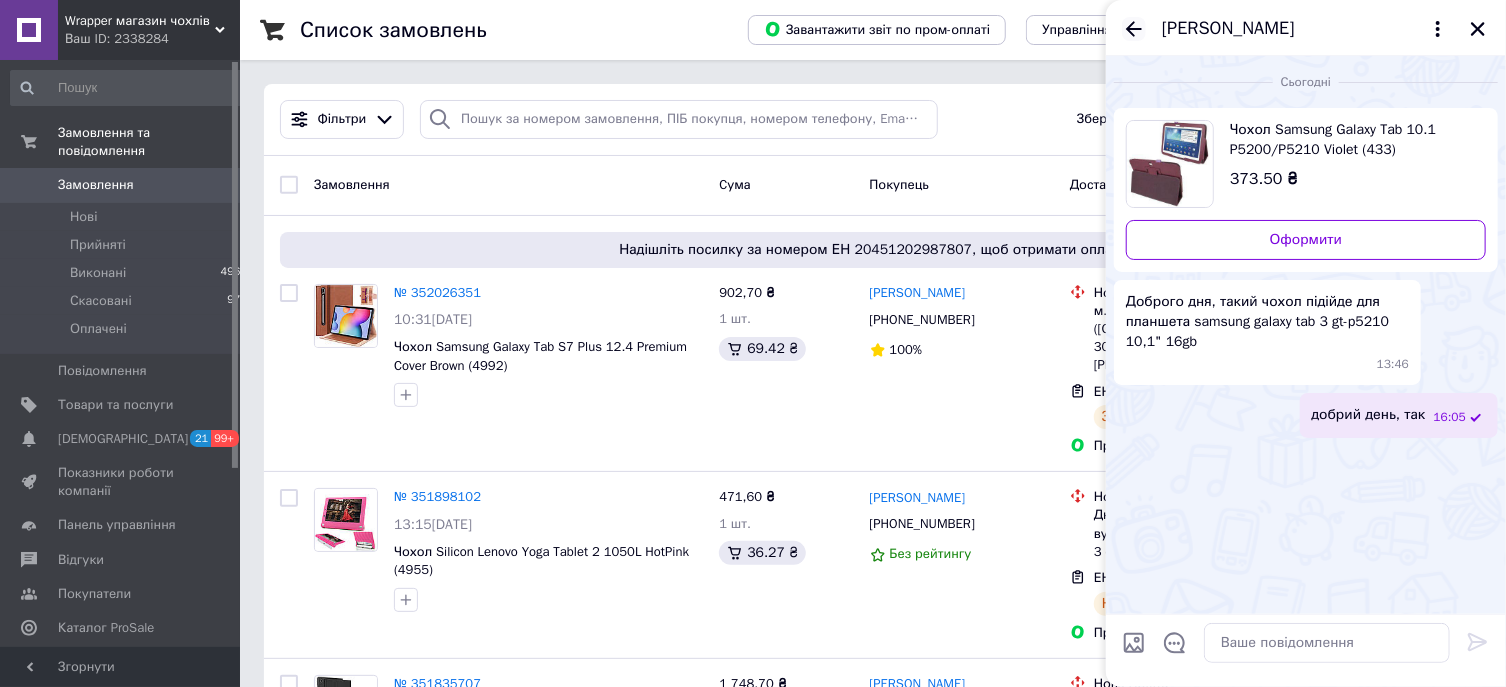 click 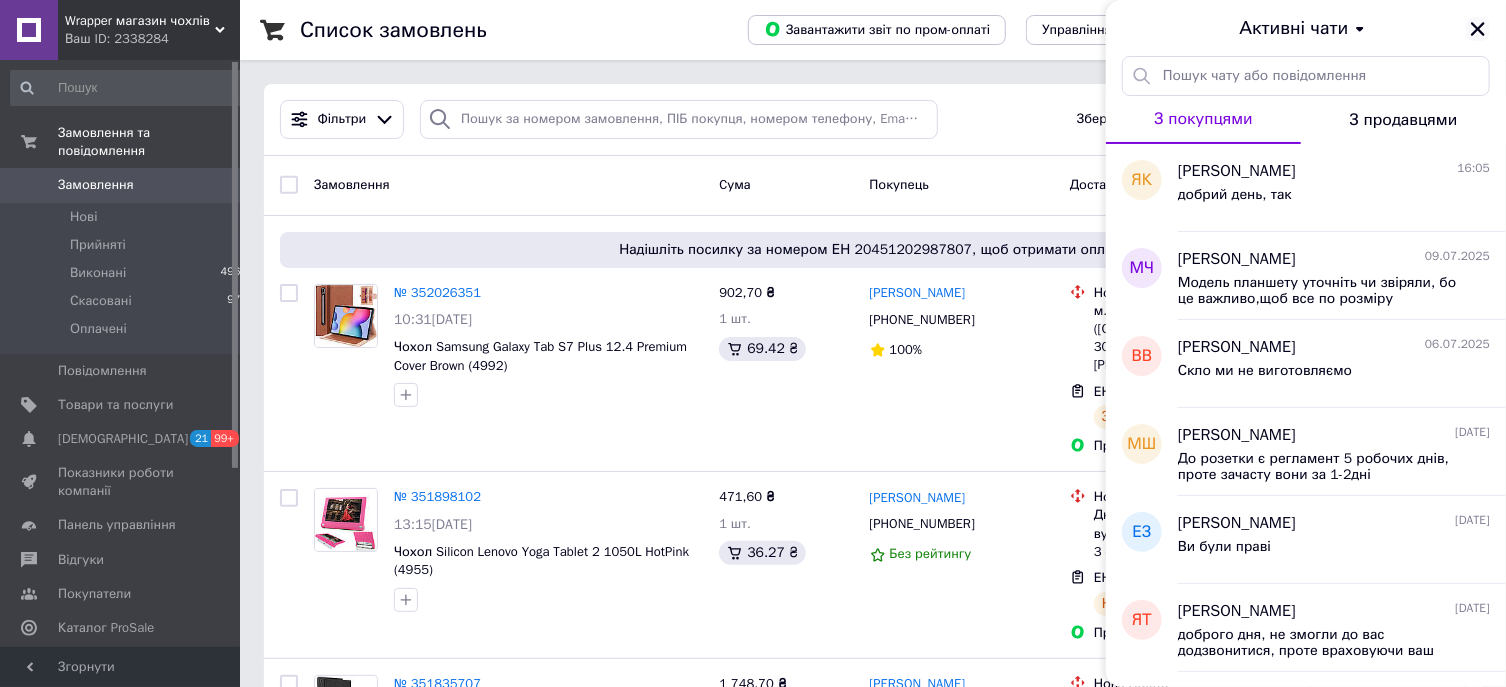 click 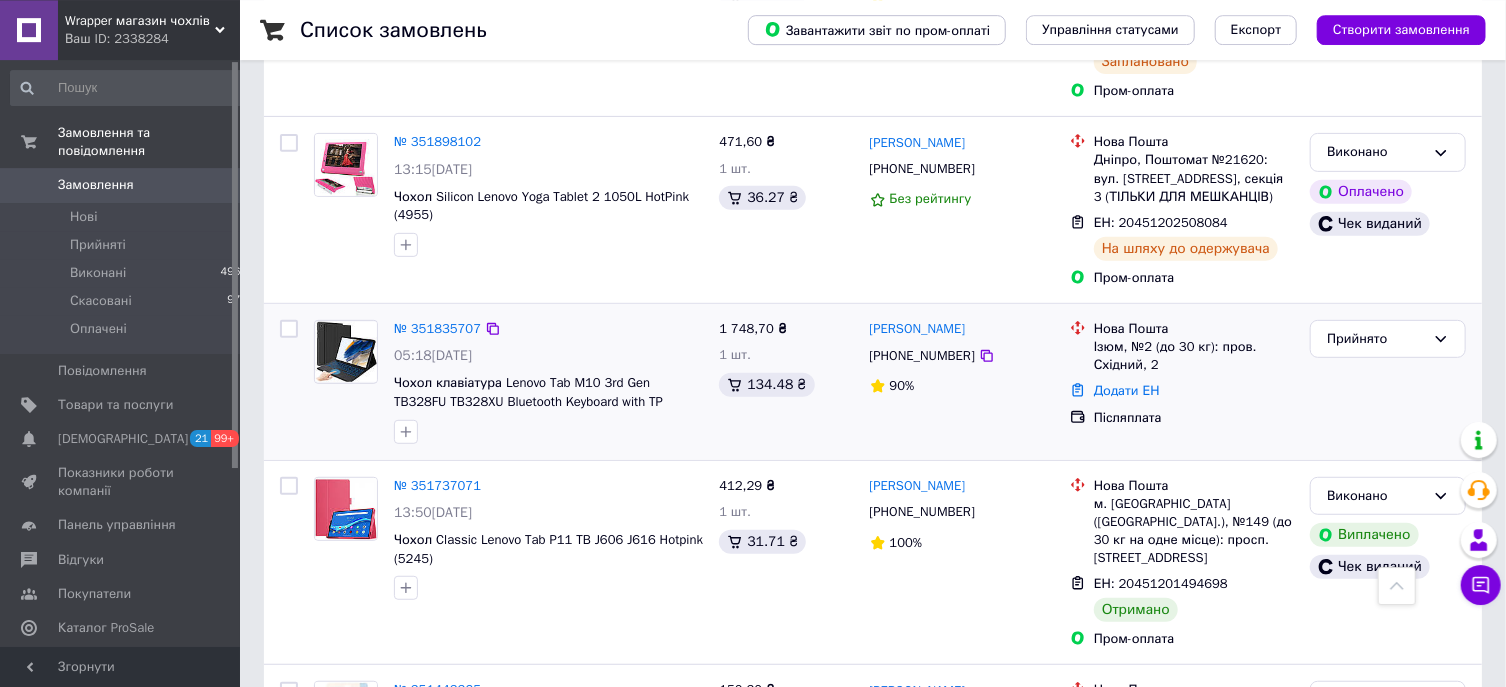 scroll, scrollTop: 428, scrollLeft: 0, axis: vertical 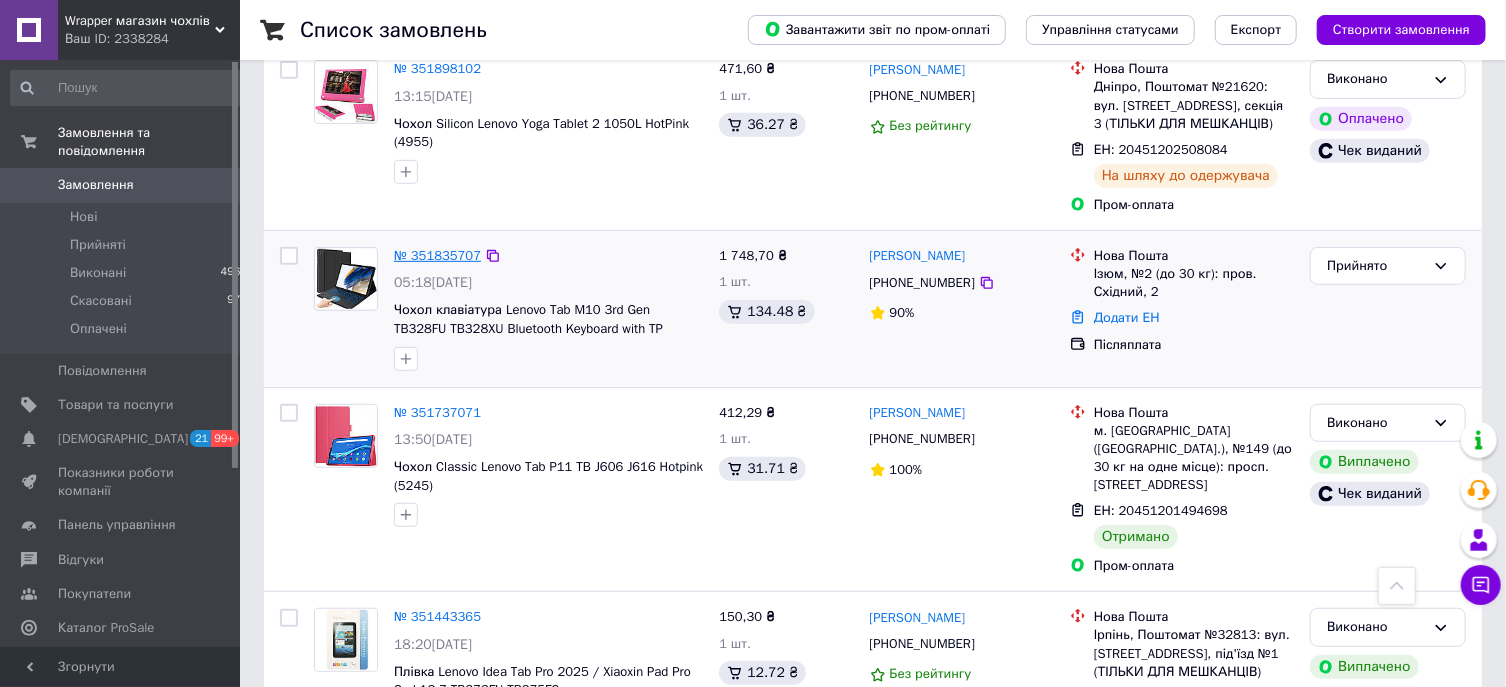click on "№ 351835707" at bounding box center [437, 255] 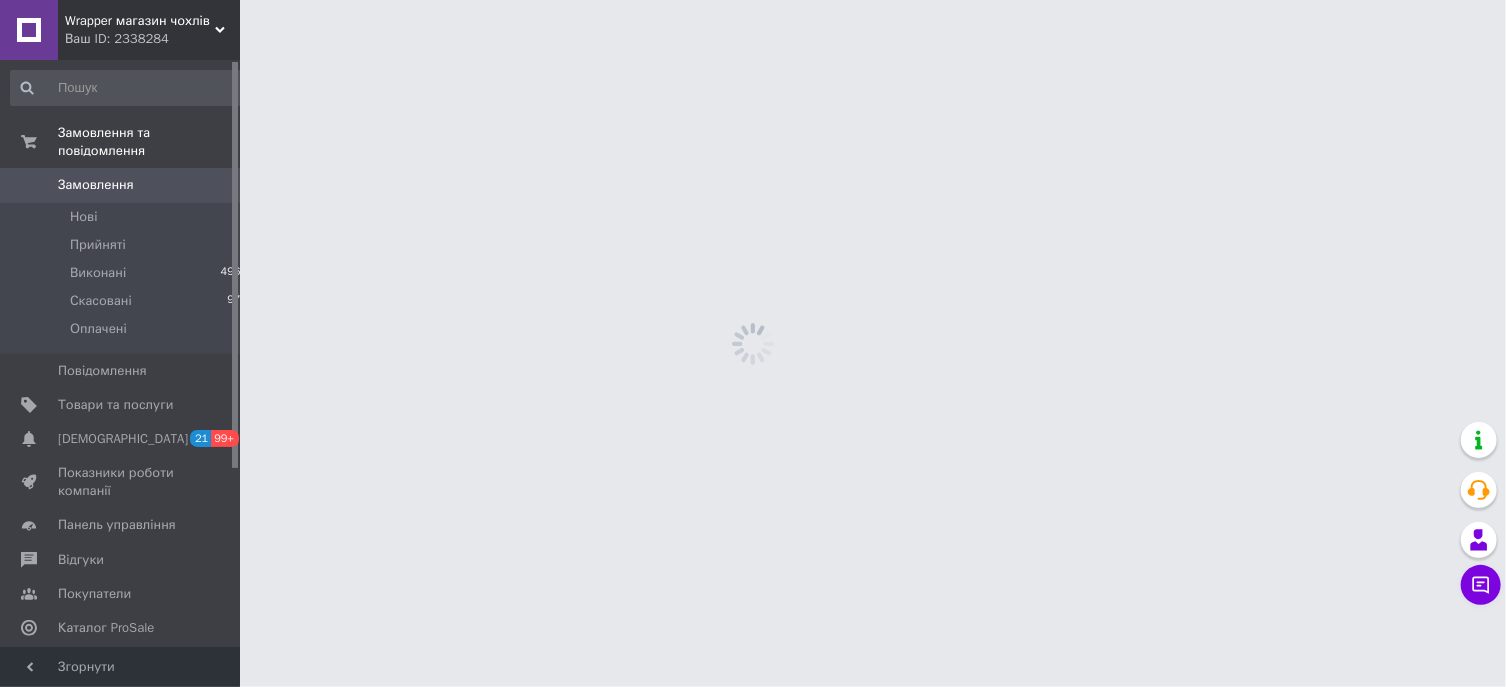 scroll, scrollTop: 0, scrollLeft: 0, axis: both 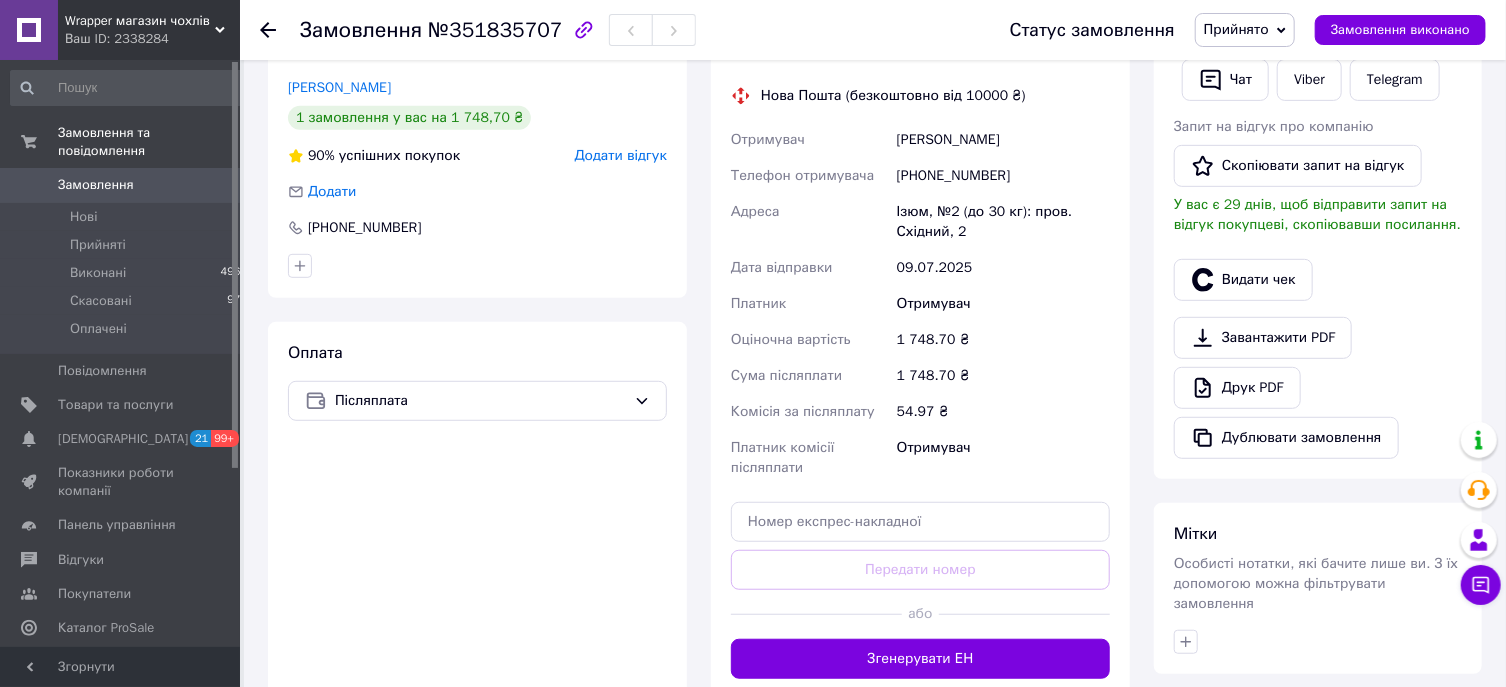 click on "[PHONE_NUMBER]" at bounding box center (1003, 176) 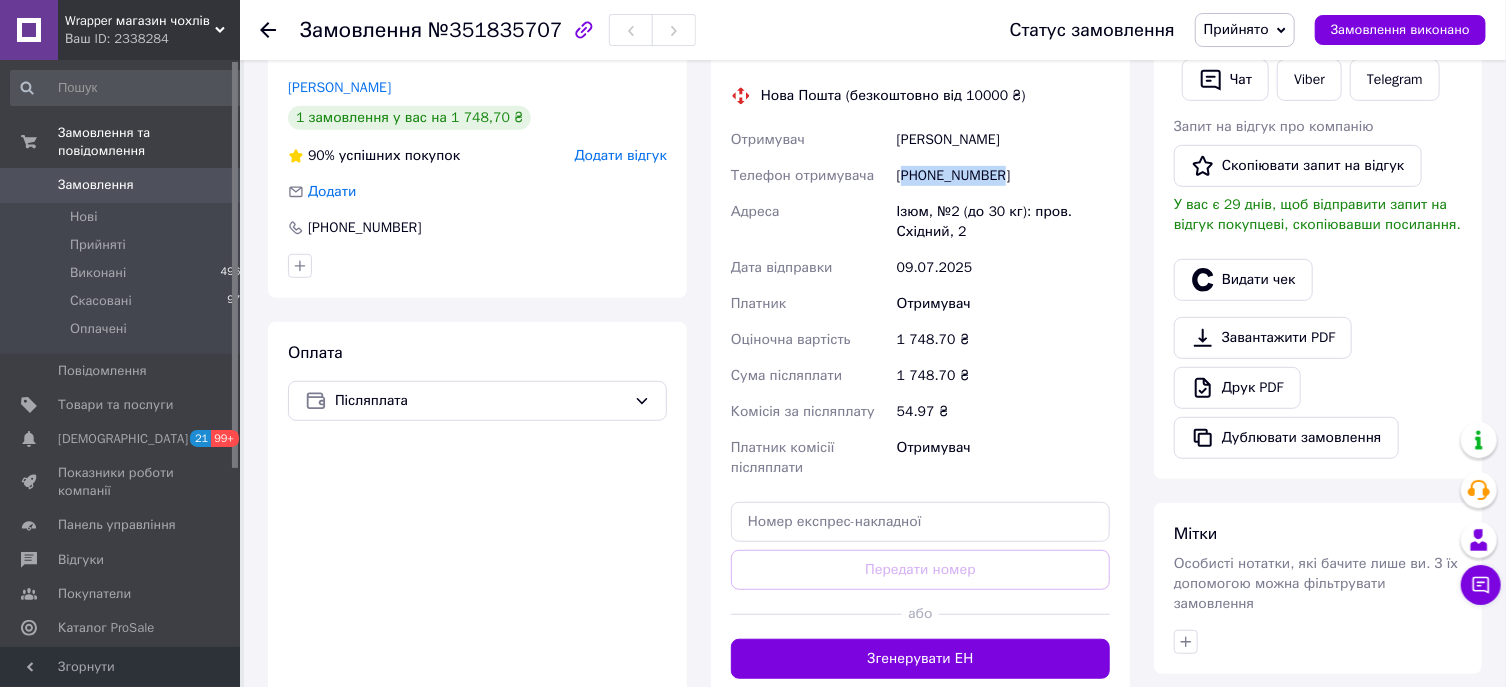 click on "[PHONE_NUMBER]" at bounding box center (1003, 176) 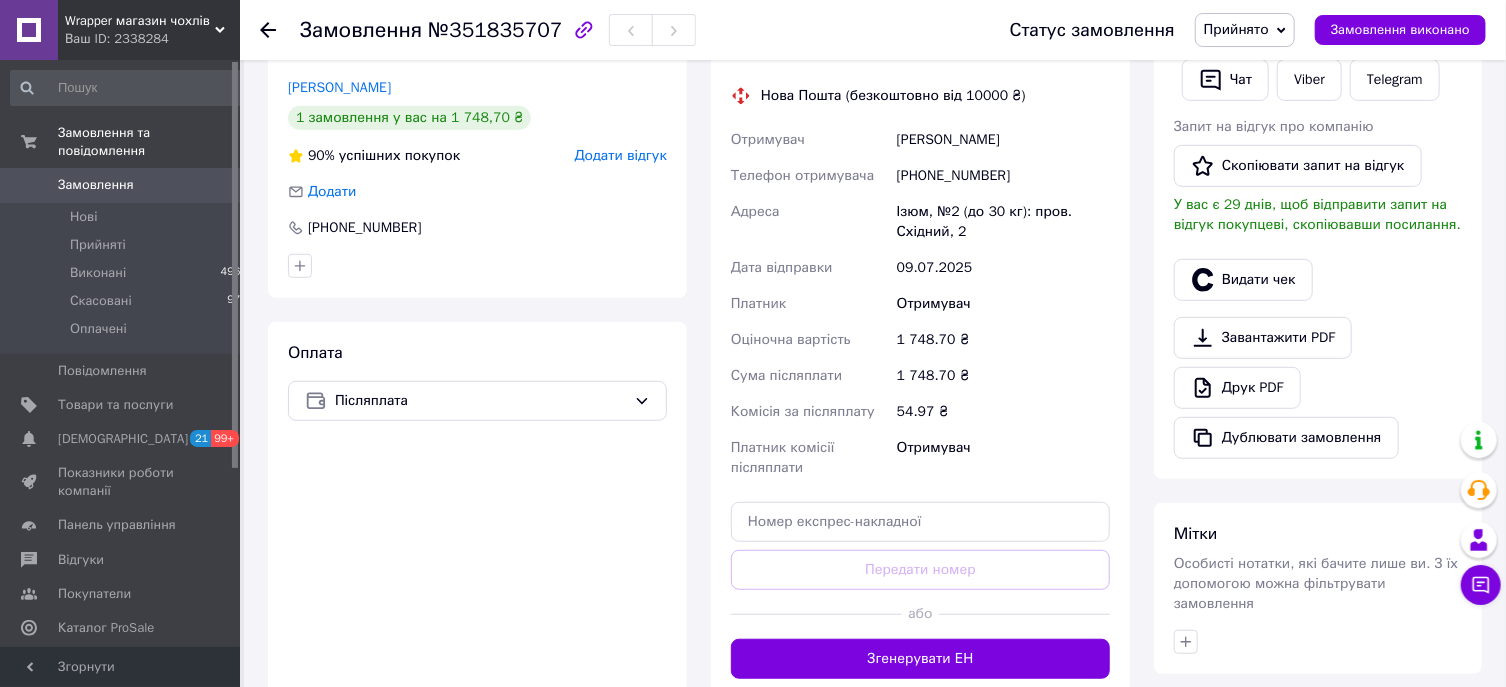 click on "[PHONE_NUMBER]" at bounding box center [1003, 176] 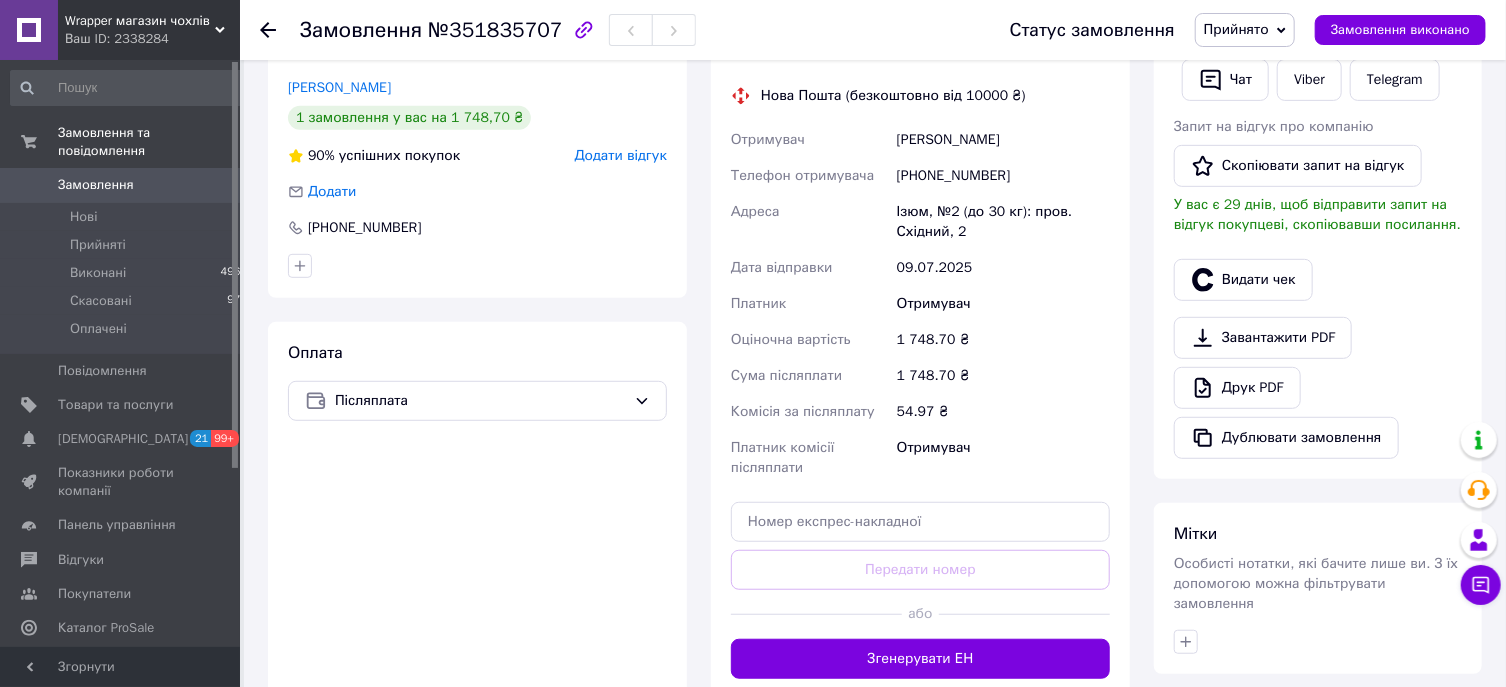 scroll, scrollTop: 0, scrollLeft: 0, axis: both 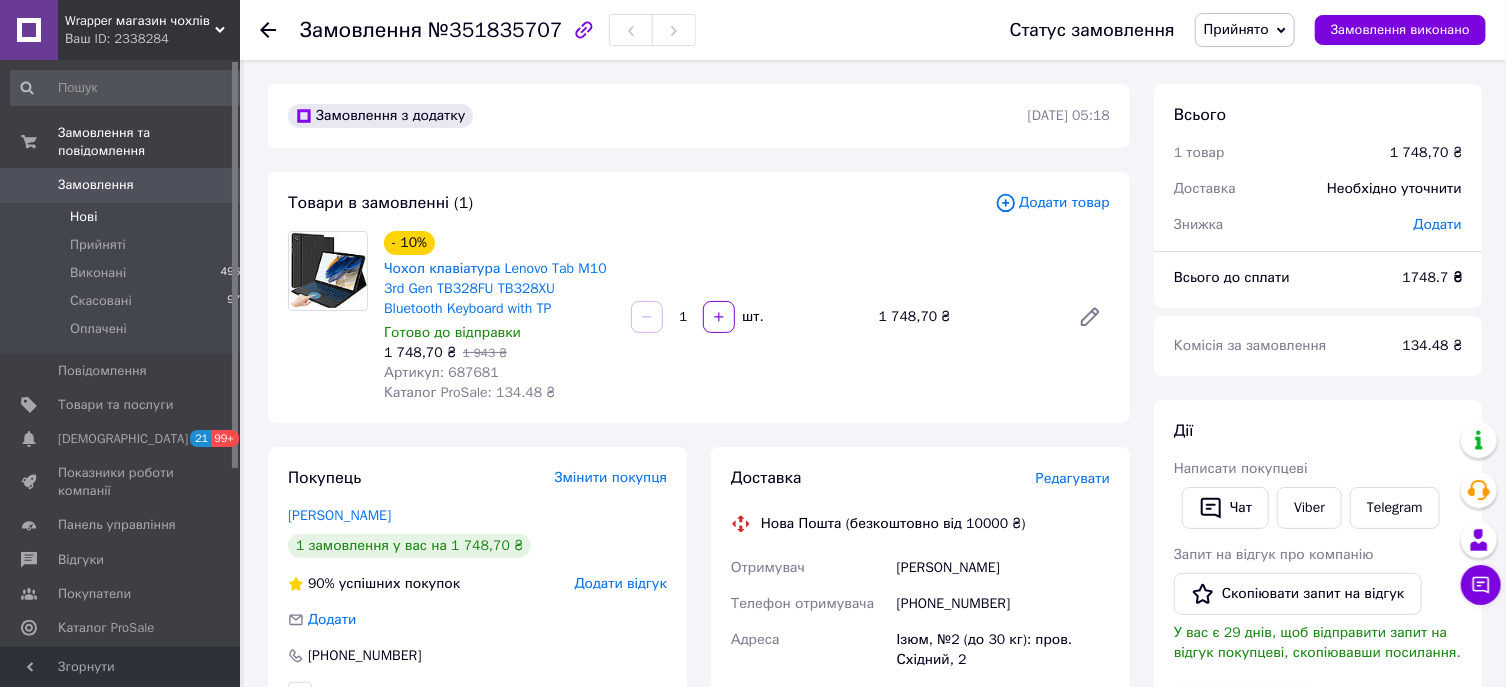 click on "Нові" at bounding box center (83, 217) 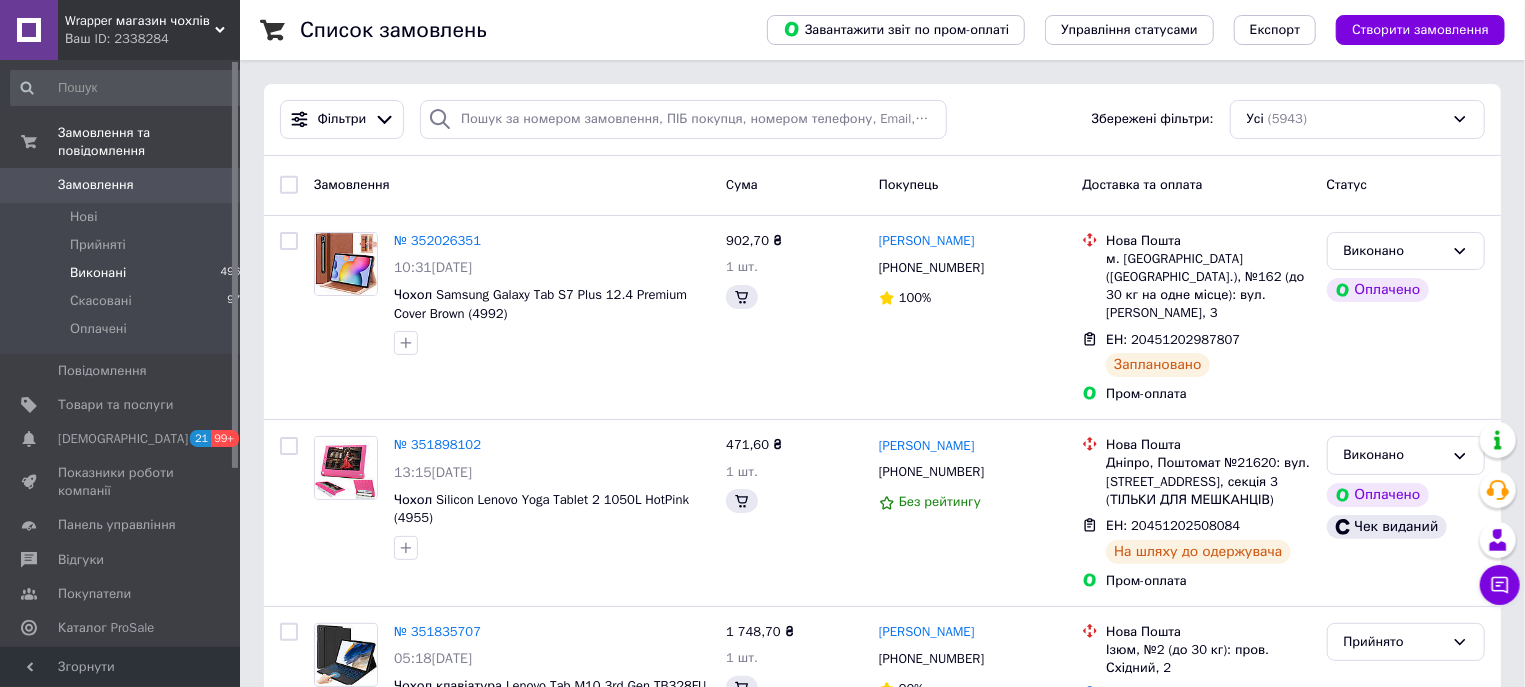 click on "Виконані" at bounding box center (98, 273) 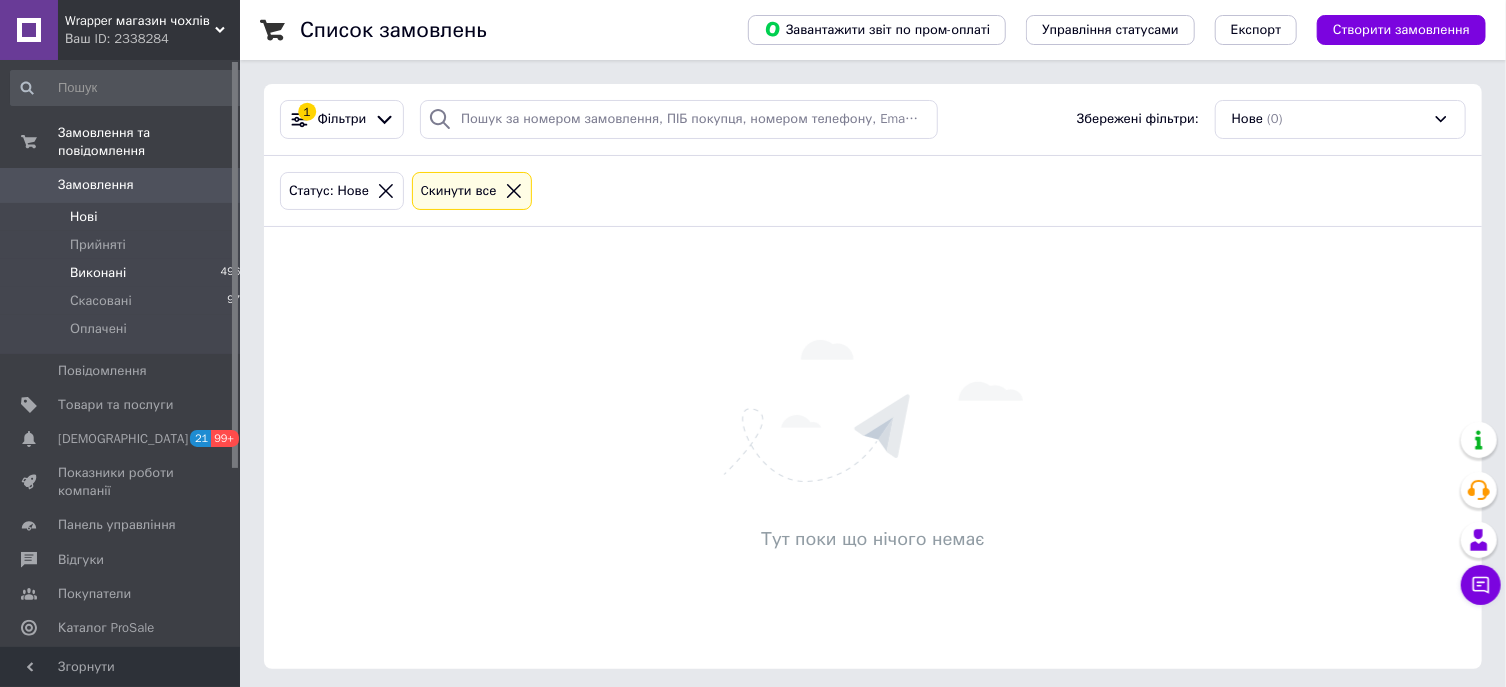 click on "Виконані" at bounding box center [98, 273] 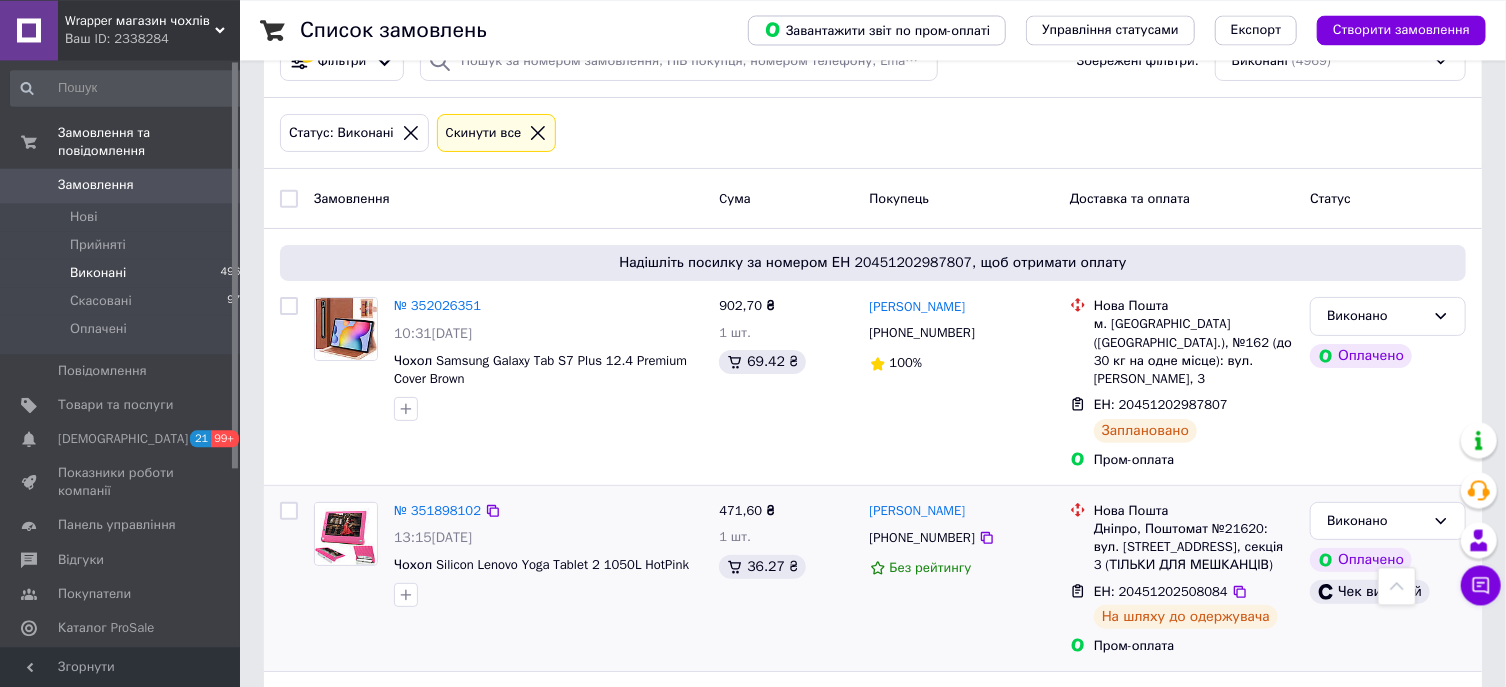 scroll, scrollTop: 0, scrollLeft: 0, axis: both 